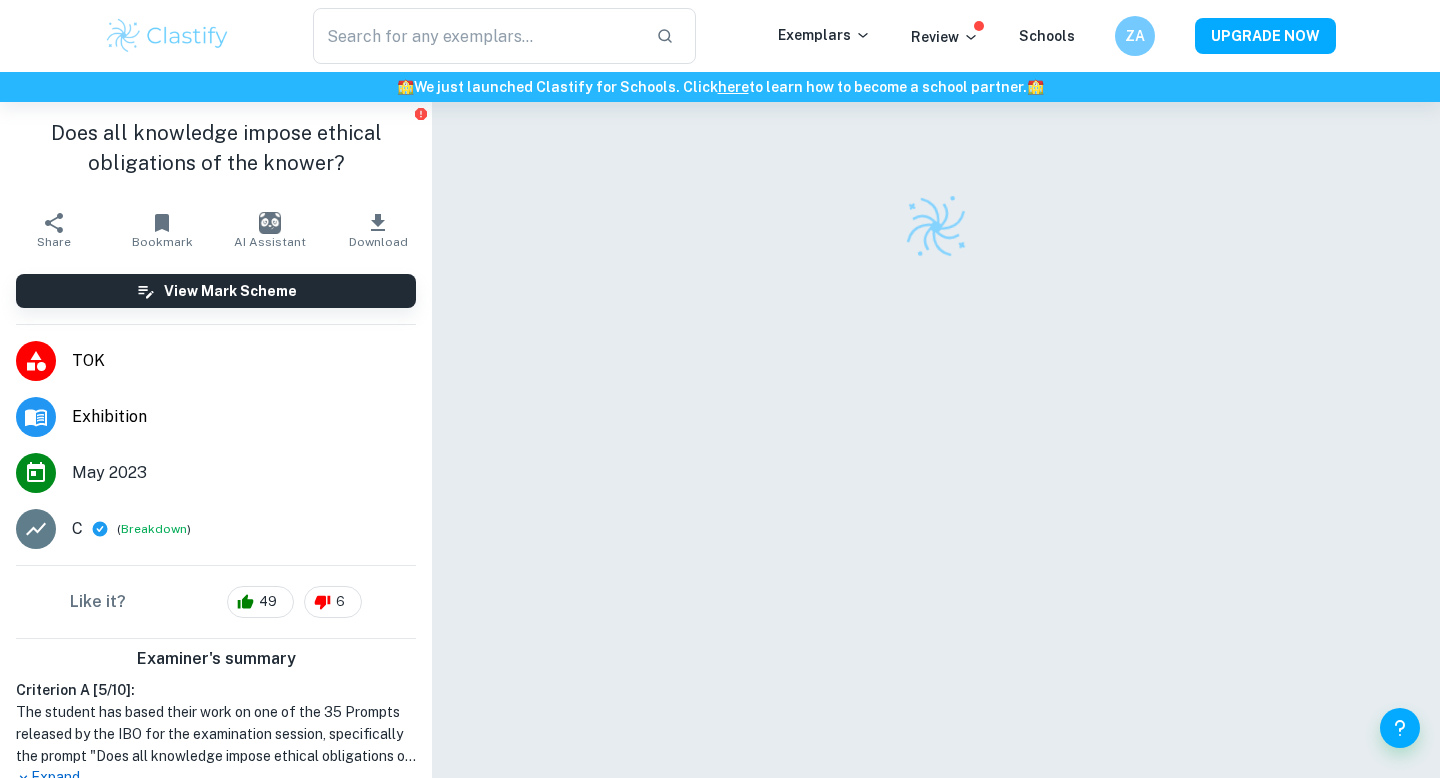 scroll, scrollTop: 0, scrollLeft: 0, axis: both 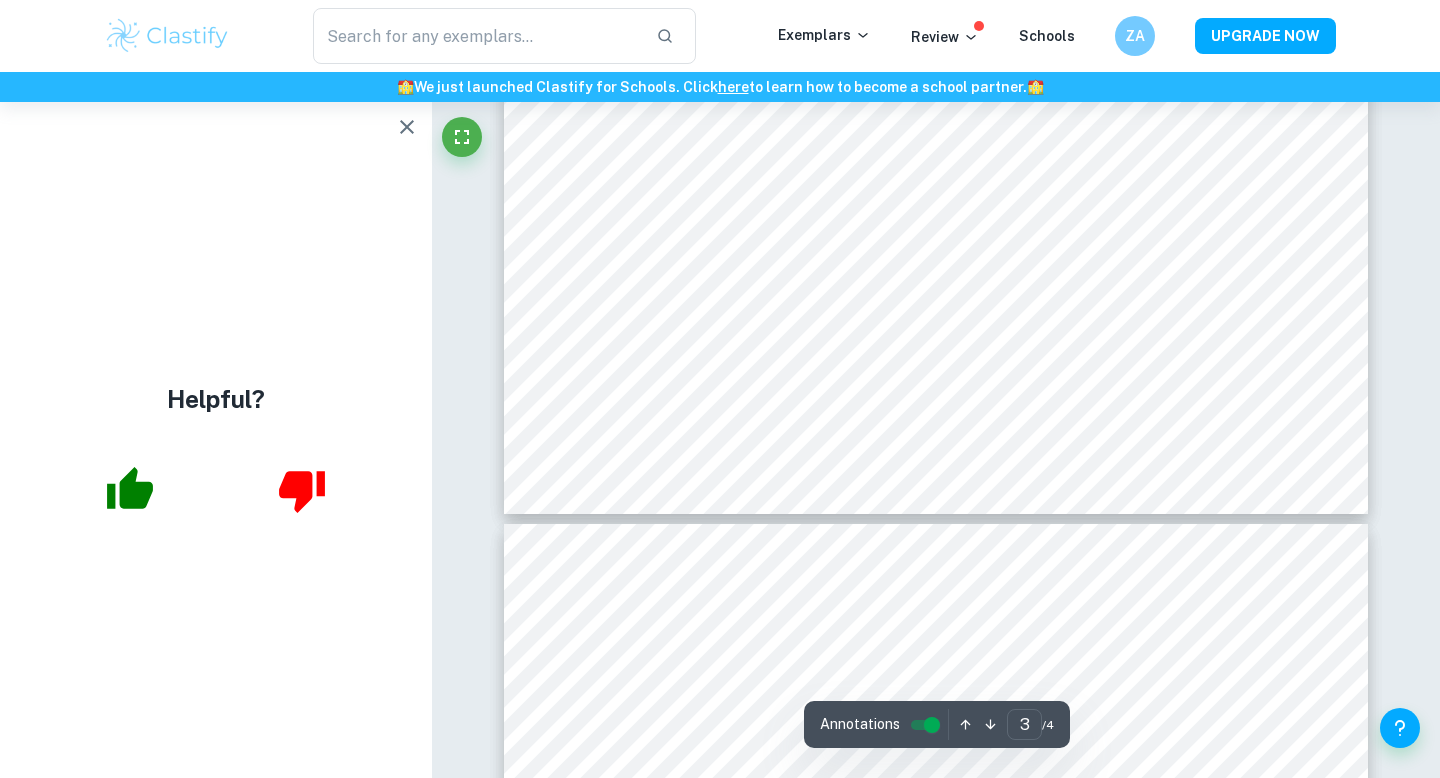 type on "4" 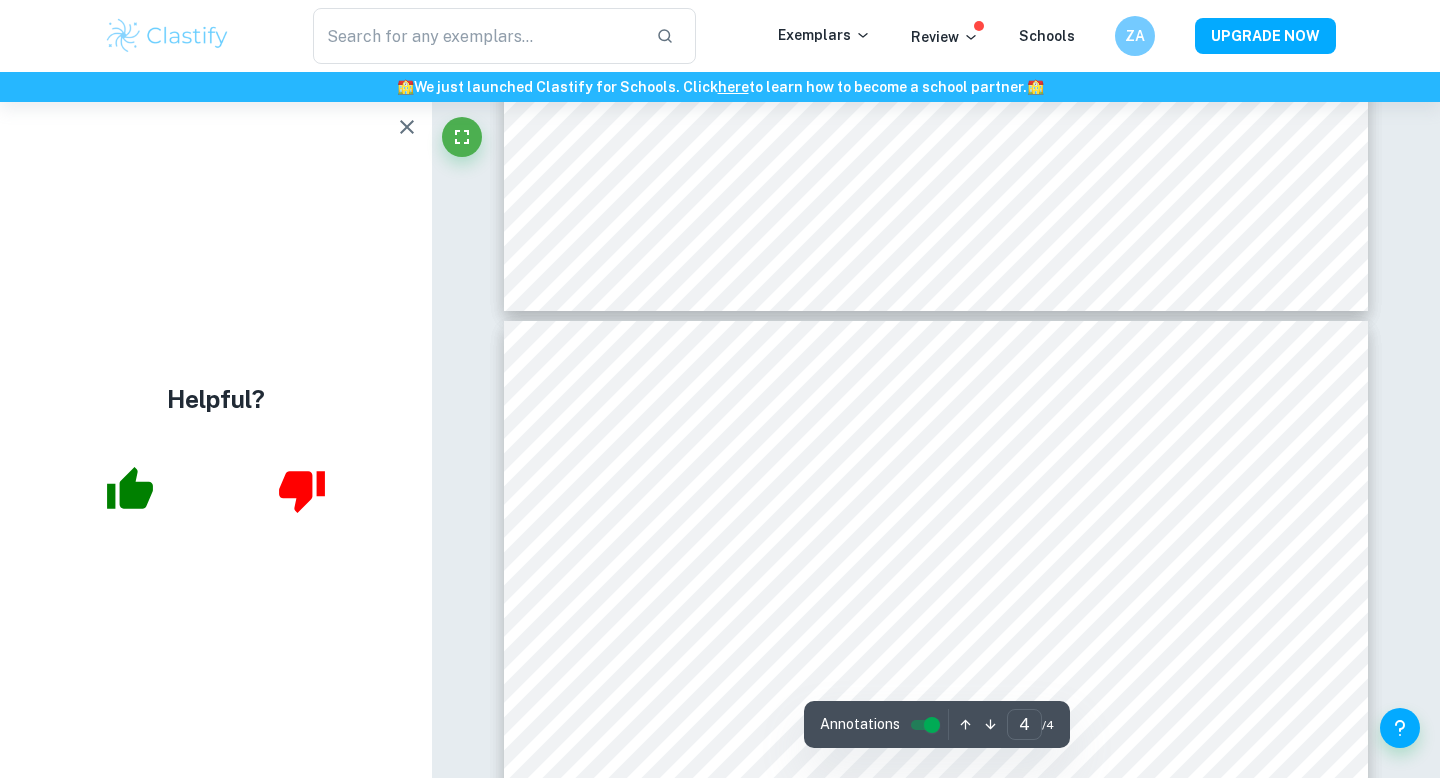 scroll, scrollTop: 3795, scrollLeft: 0, axis: vertical 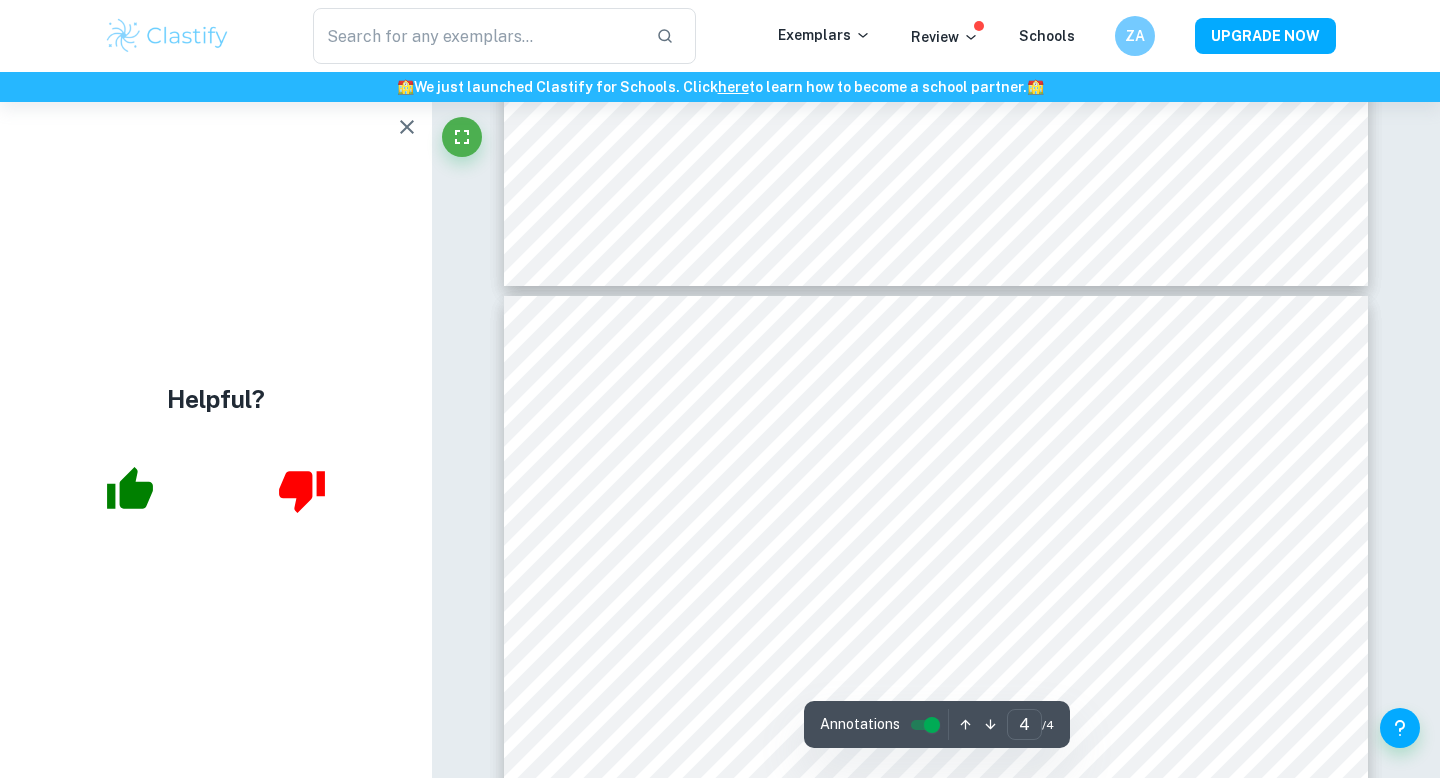 click 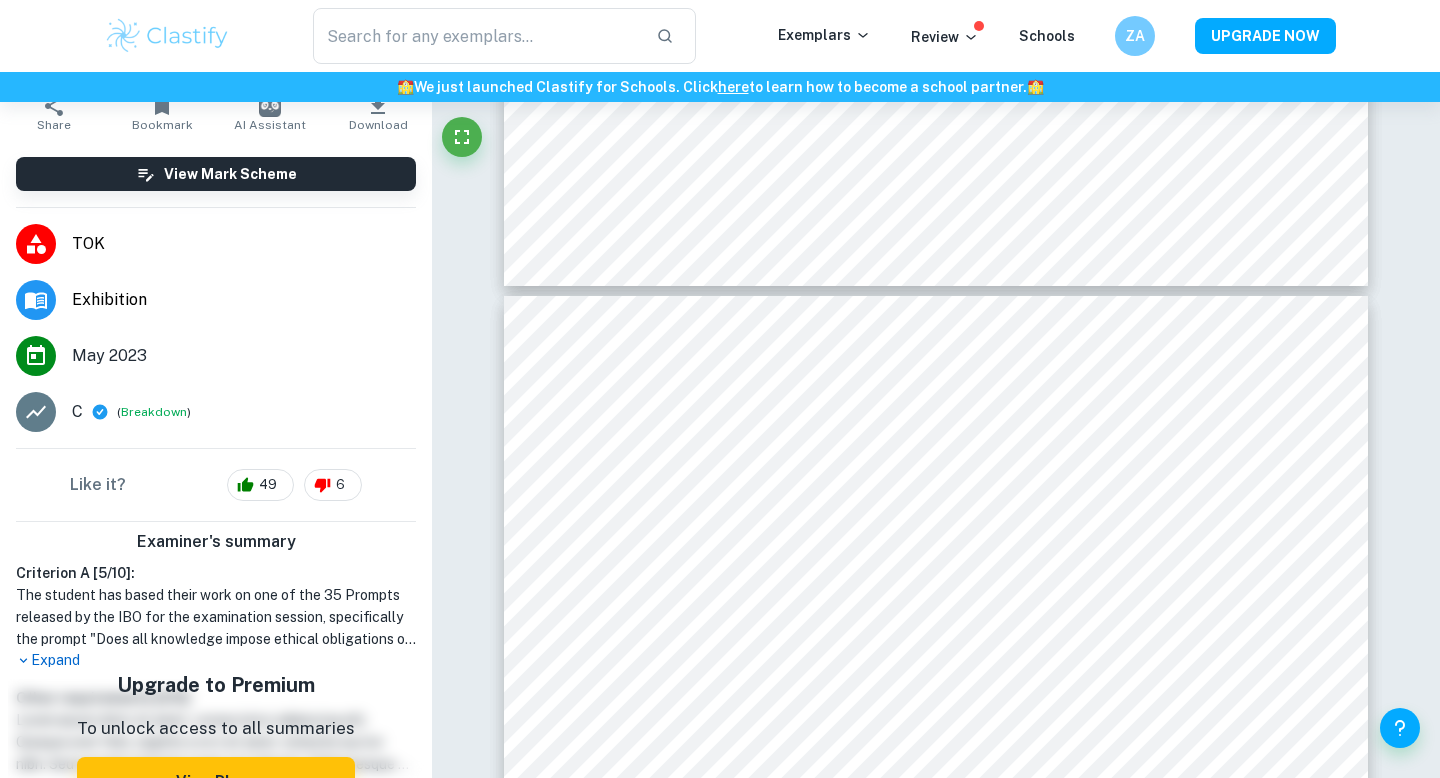 scroll, scrollTop: 189, scrollLeft: 0, axis: vertical 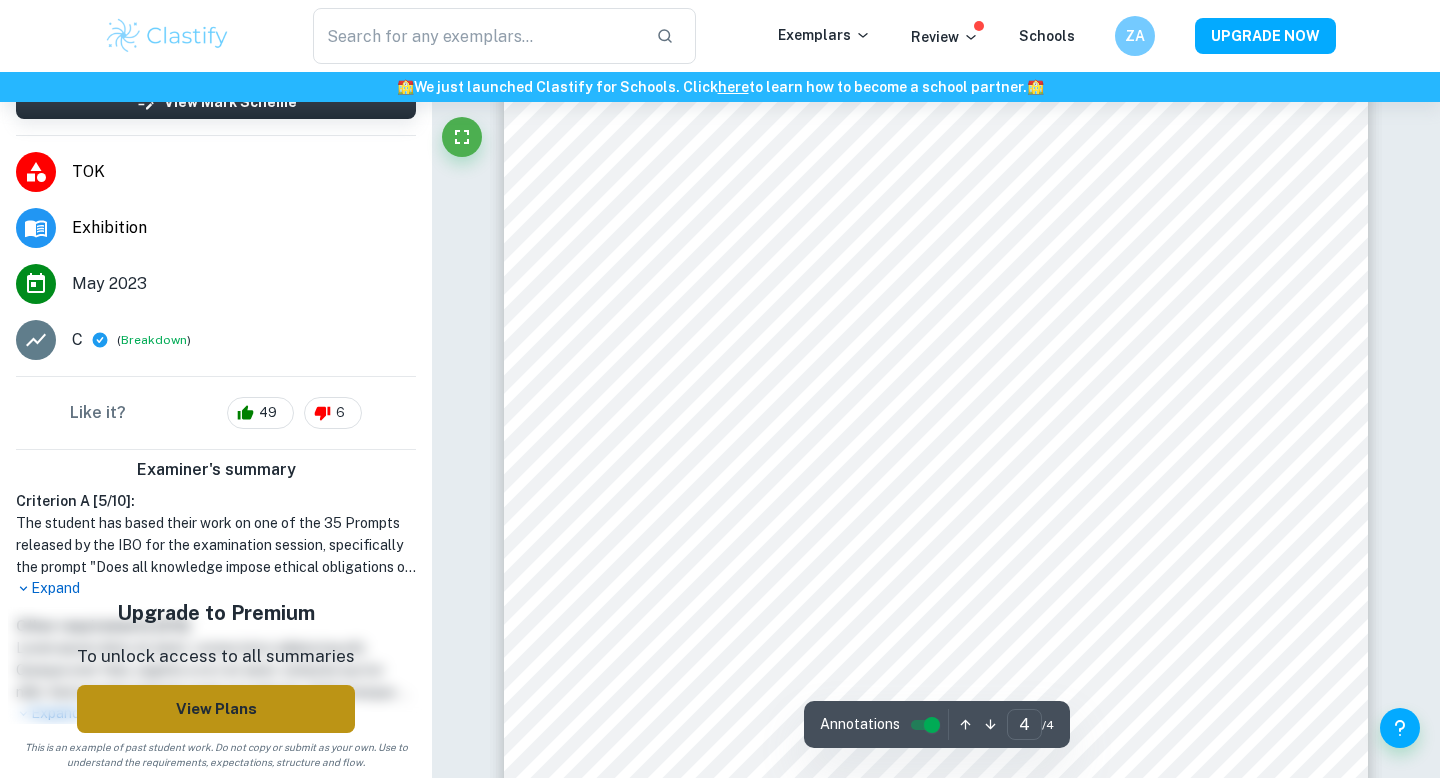 click on "View Plans" at bounding box center (216, 709) 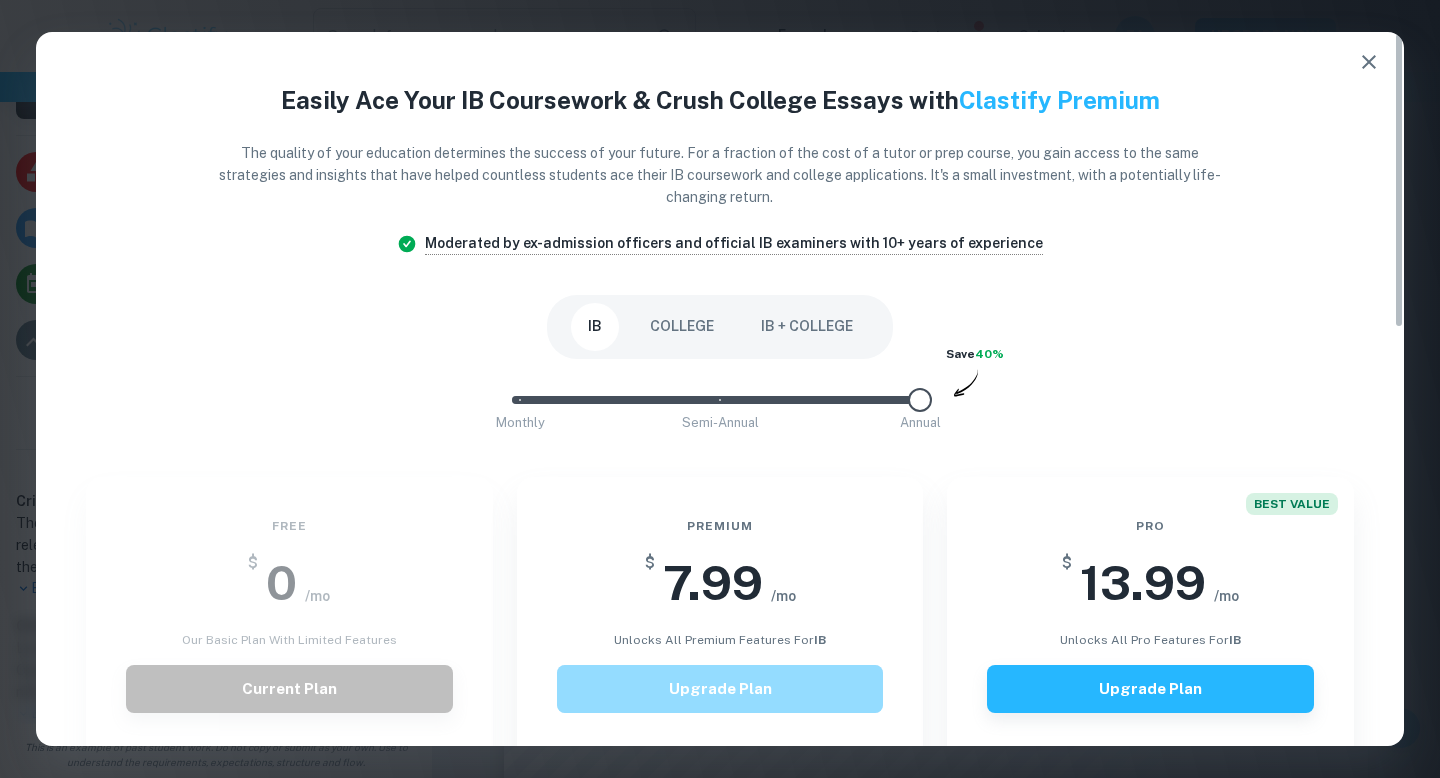 click on "Upgrade Plan" at bounding box center [720, 689] 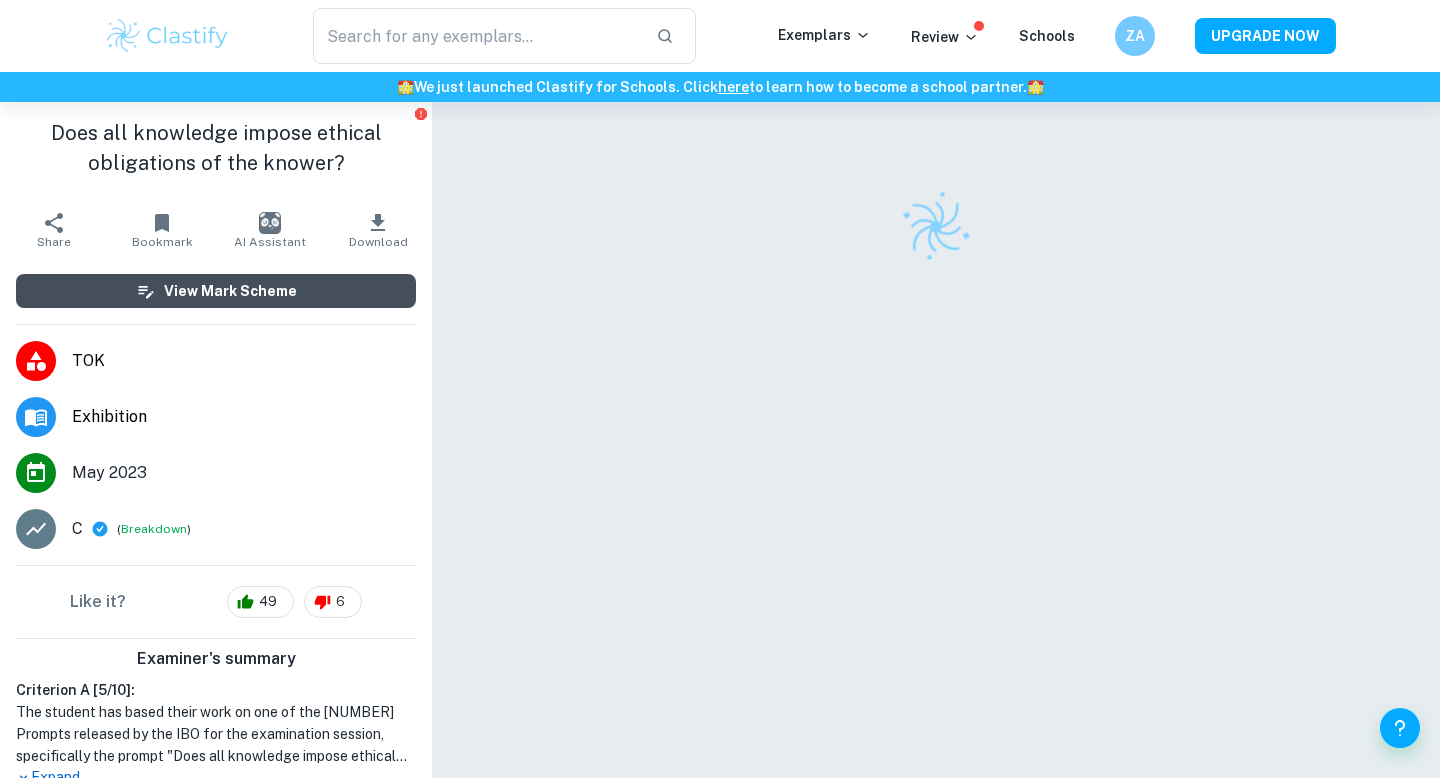 scroll, scrollTop: 0, scrollLeft: 0, axis: both 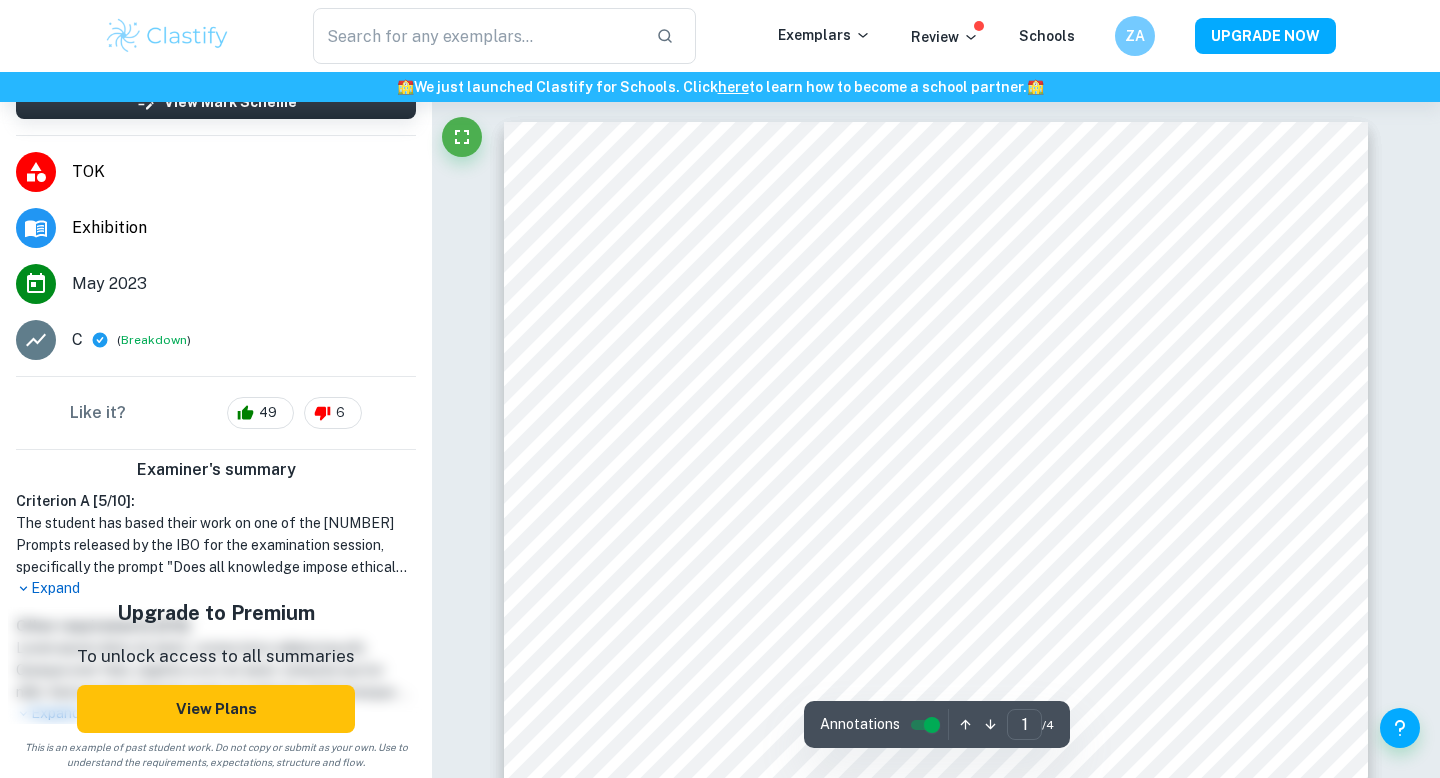 click on "View Plans" at bounding box center [216, 709] 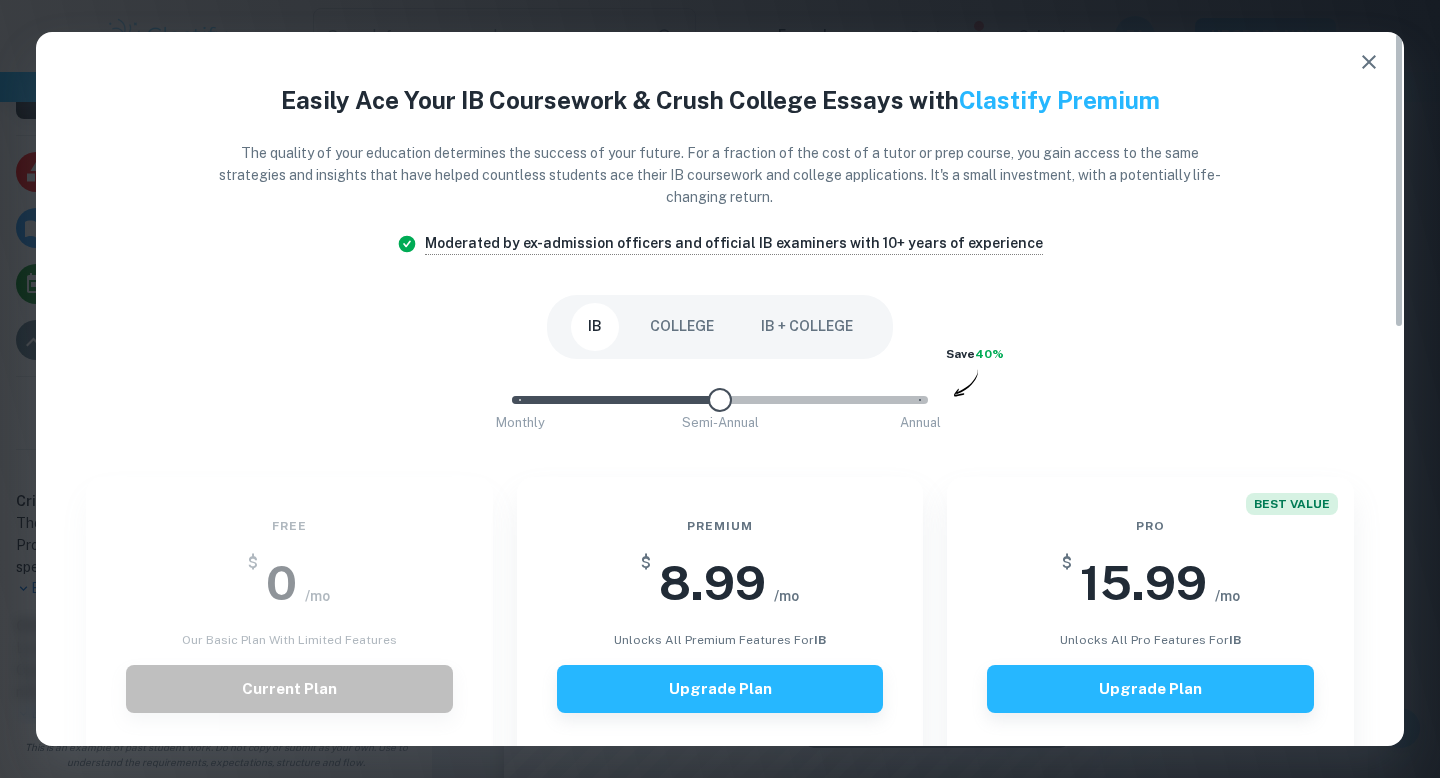 type on "0" 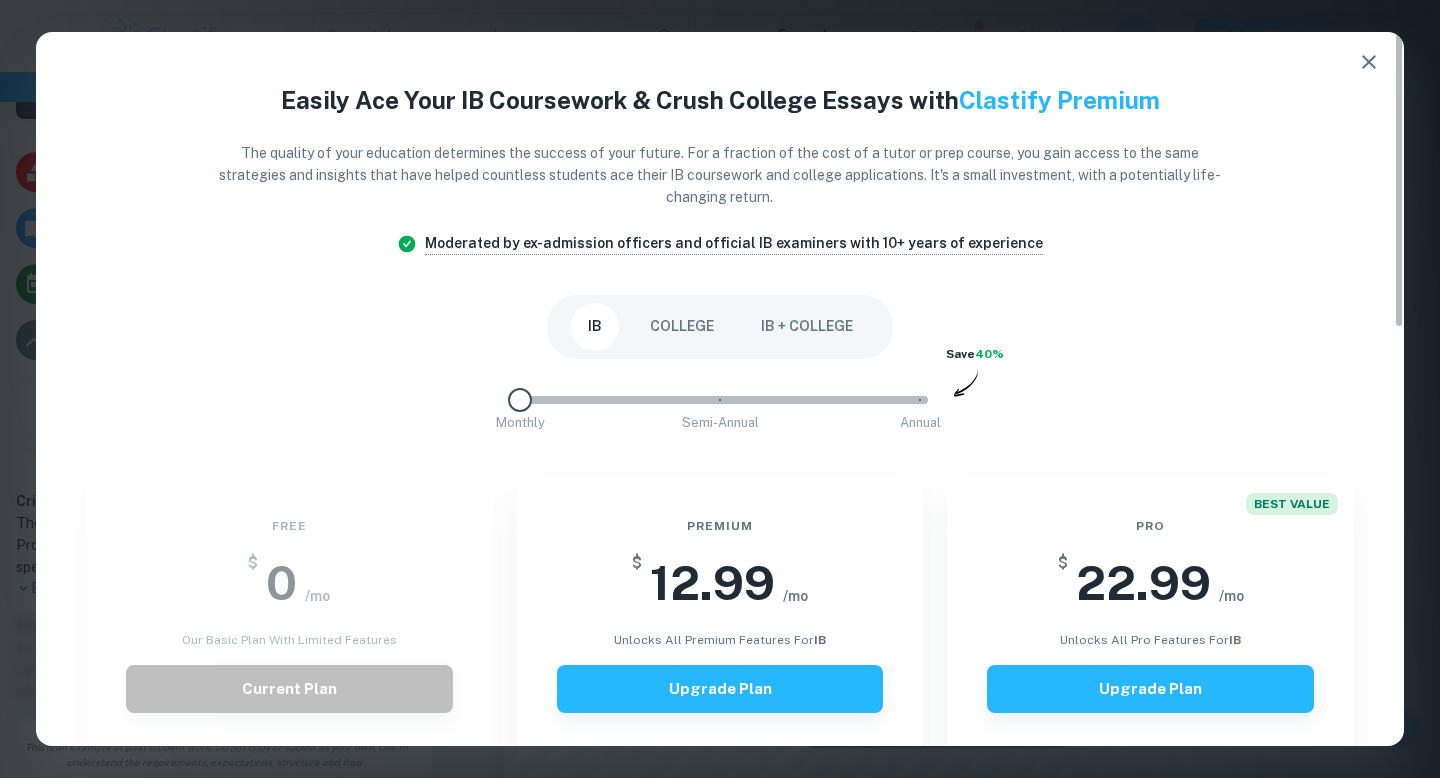 drag, startPoint x: 913, startPoint y: 397, endPoint x: 408, endPoint y: 442, distance: 507.00098 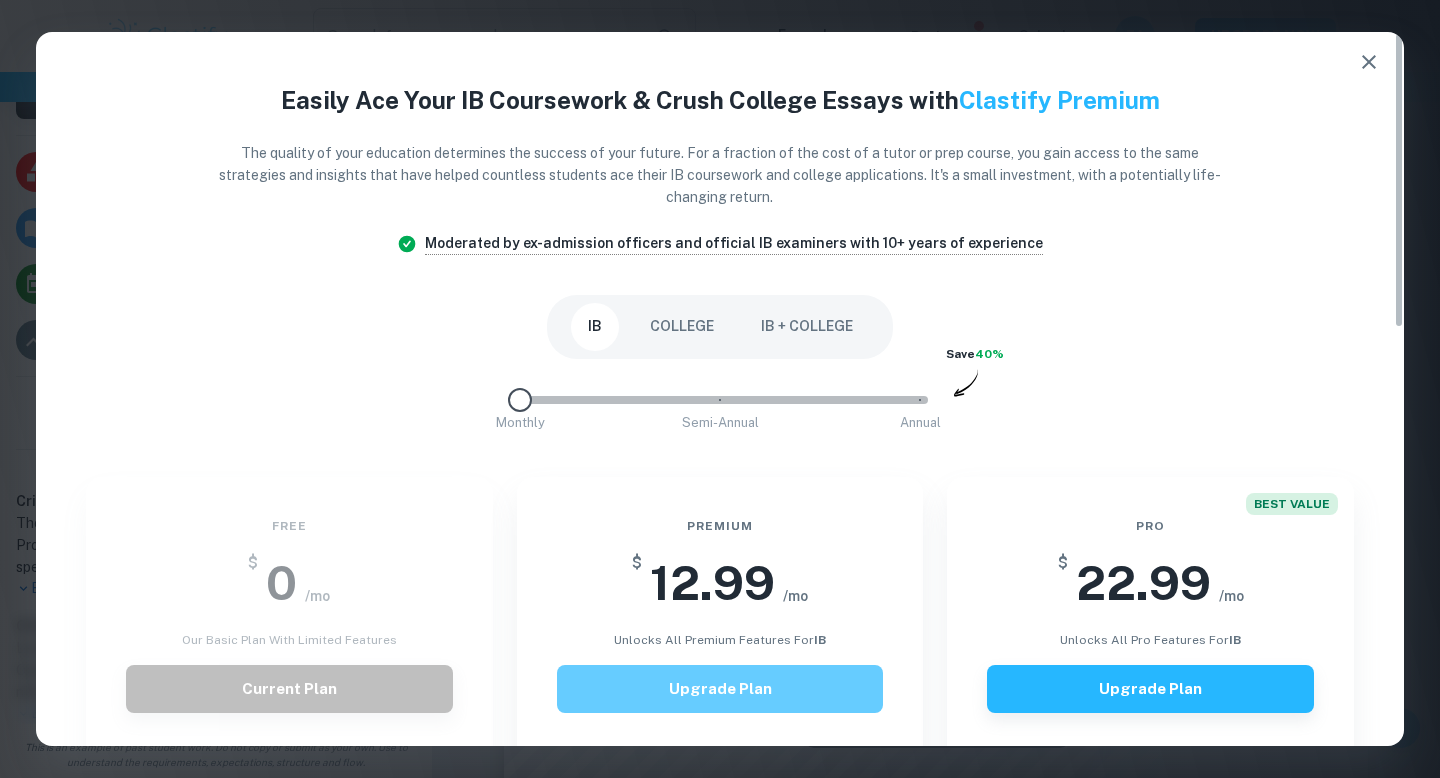 click on "Upgrade Plan" at bounding box center [720, 689] 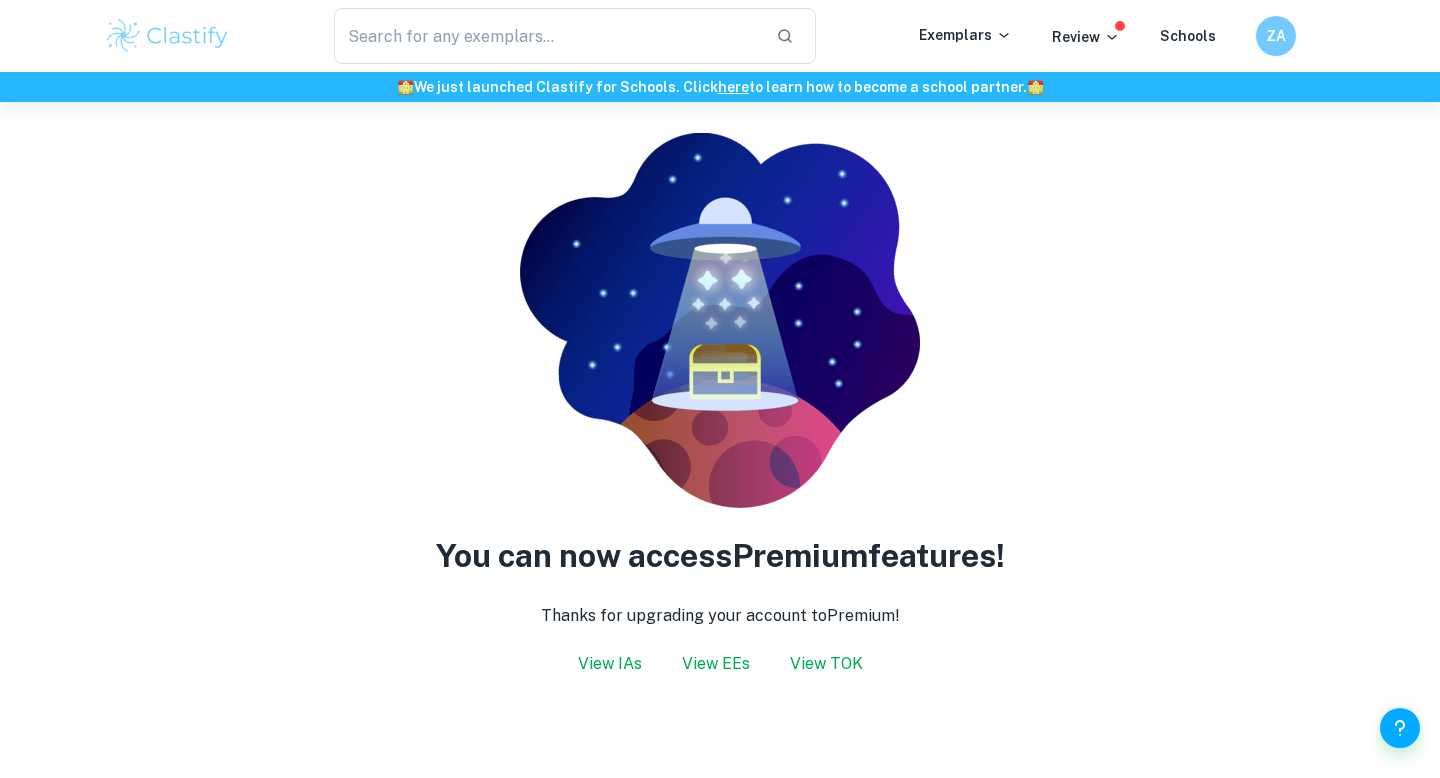 scroll, scrollTop: 95, scrollLeft: 0, axis: vertical 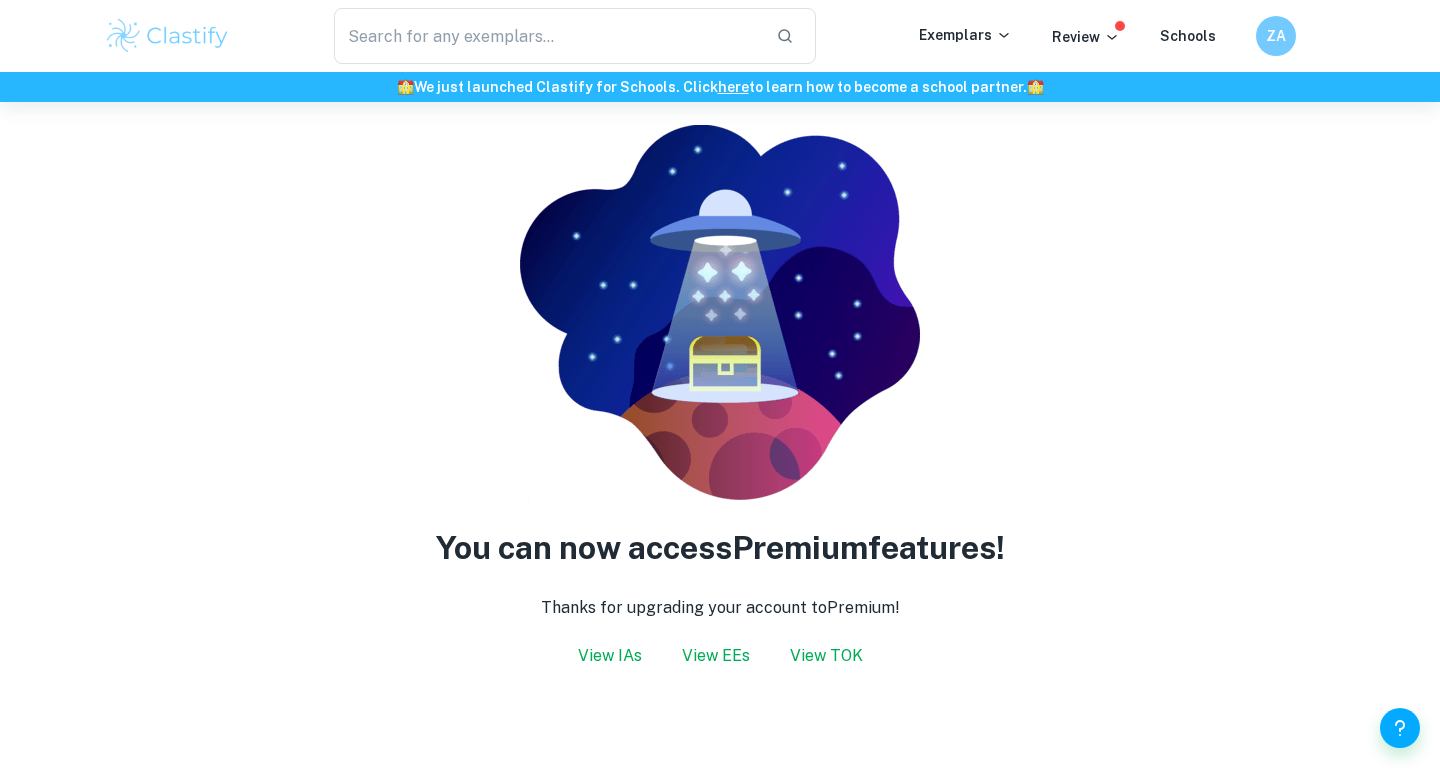 click on "View TOK" at bounding box center [826, 656] 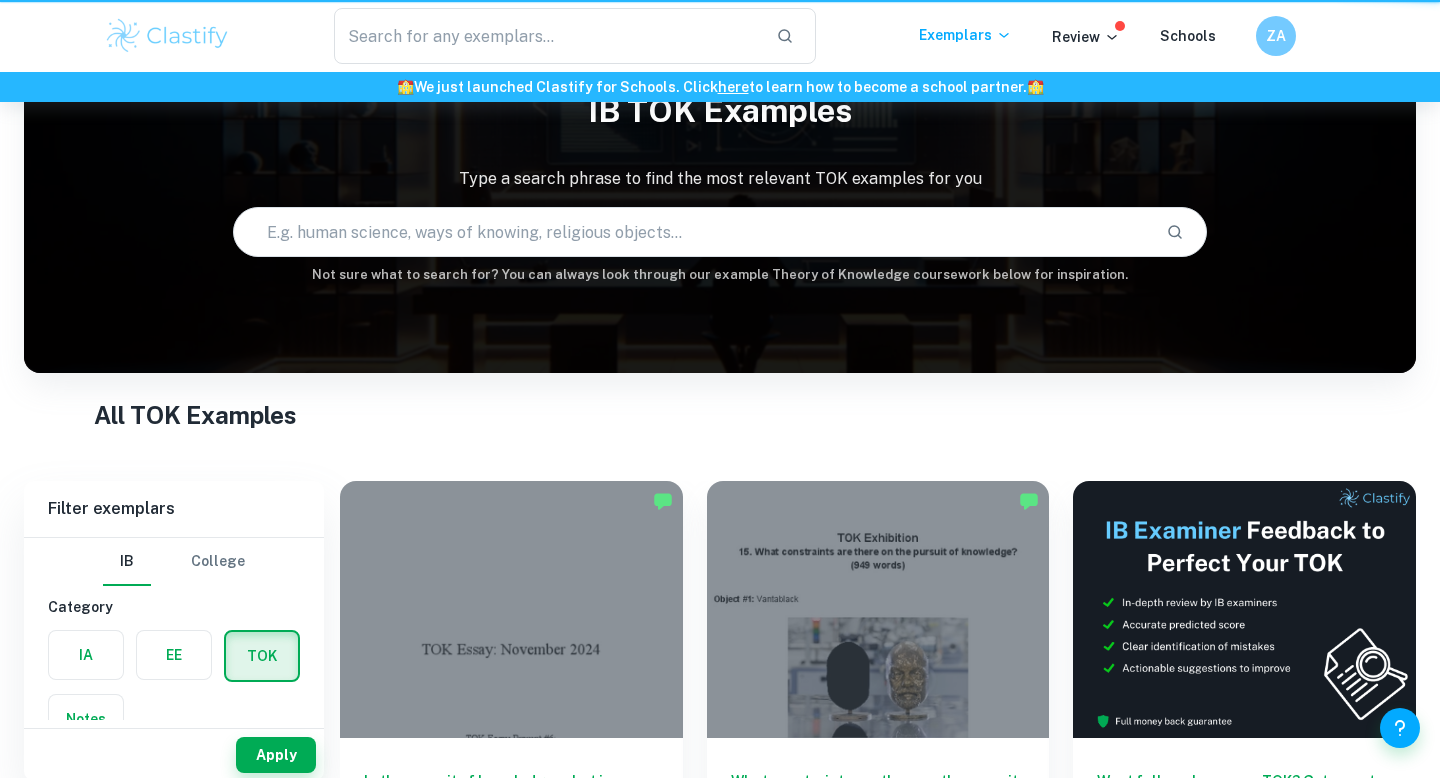scroll, scrollTop: 0, scrollLeft: 0, axis: both 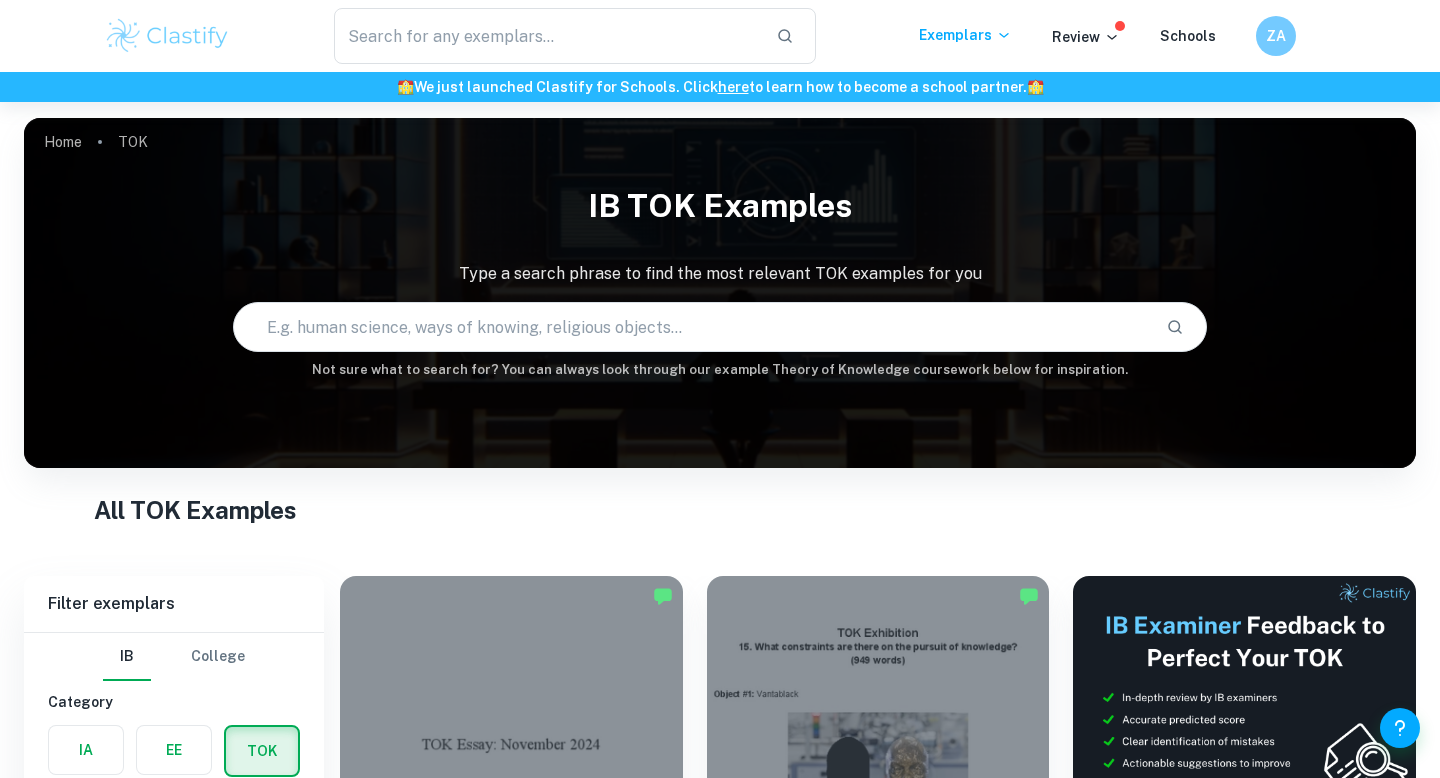 click at bounding box center [692, 327] 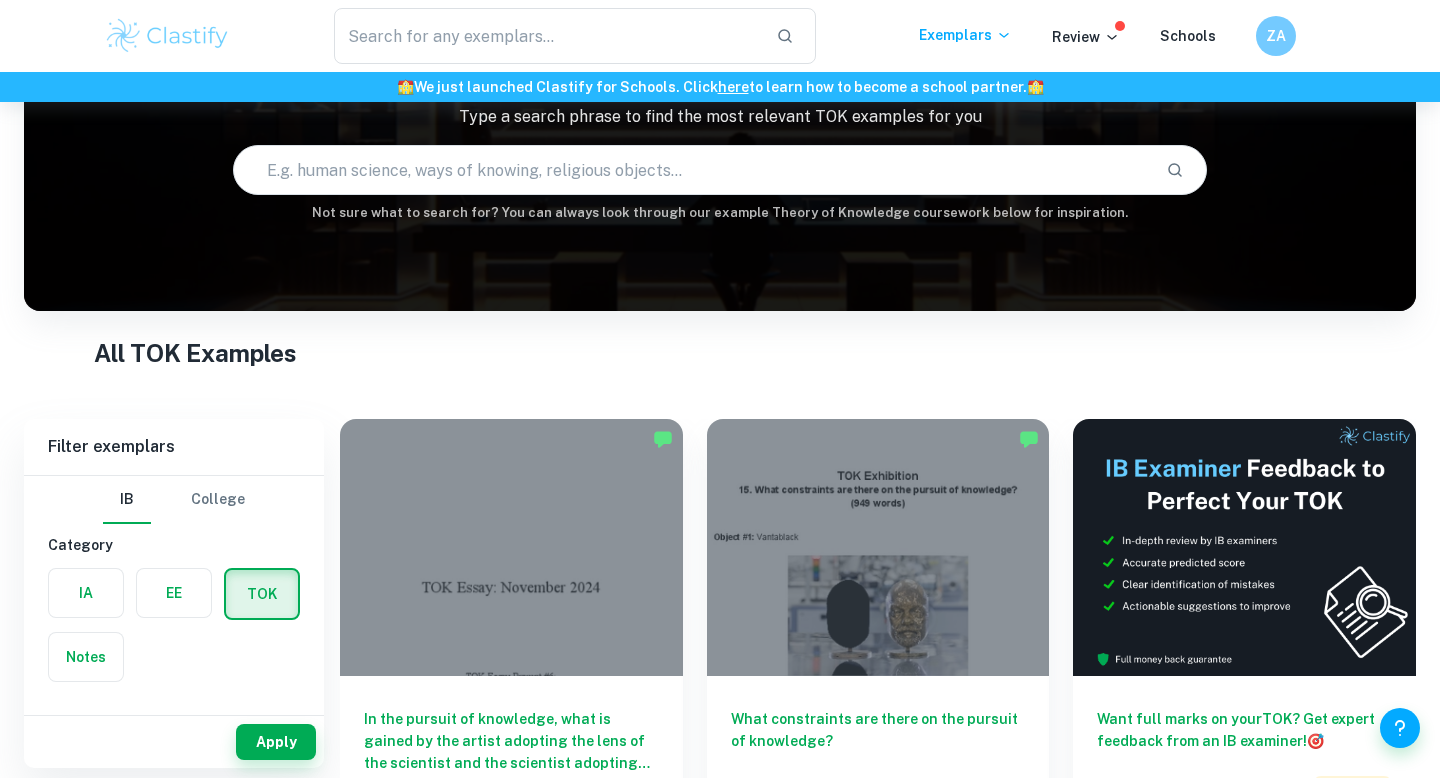 scroll, scrollTop: 153, scrollLeft: 0, axis: vertical 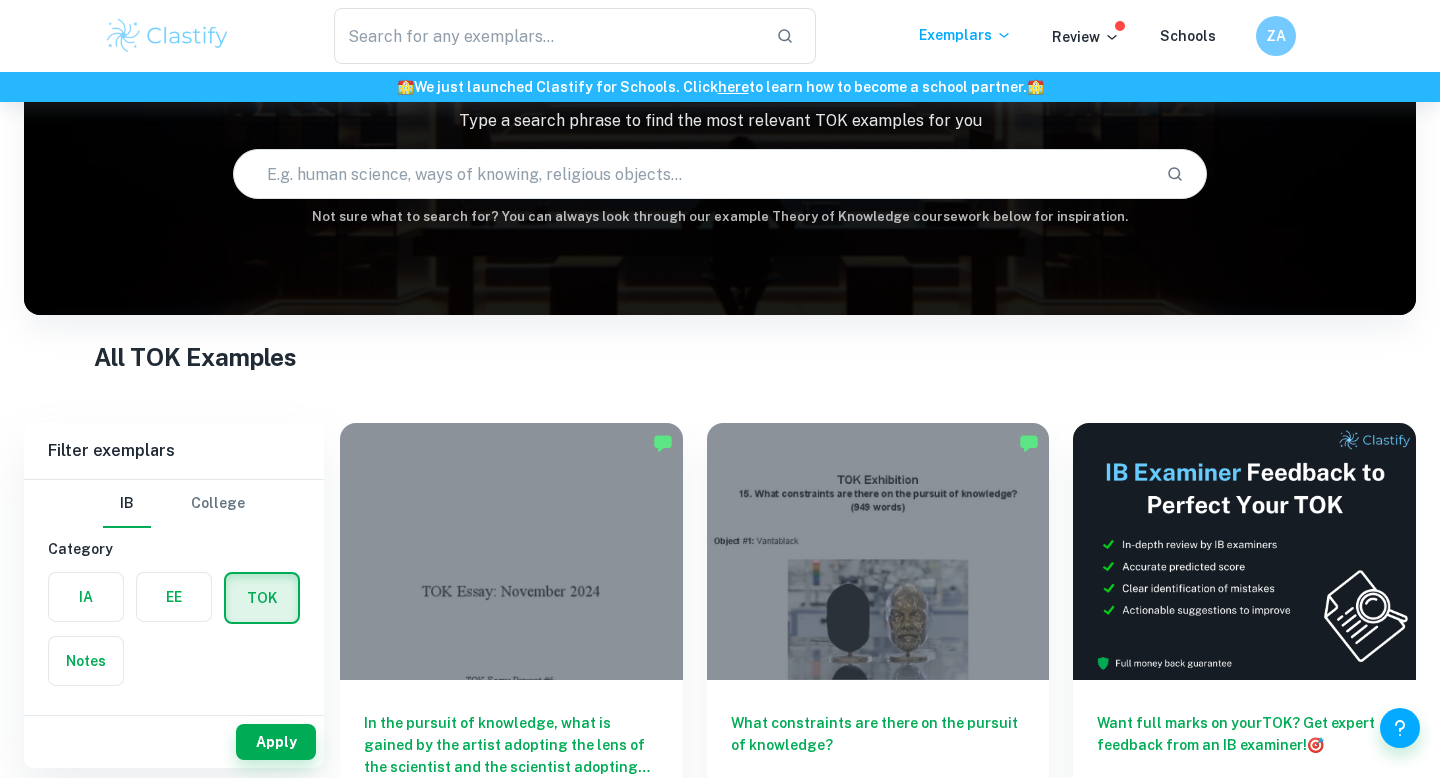 paste on "Does all knowledge impose ethical obligations on those who know it?" 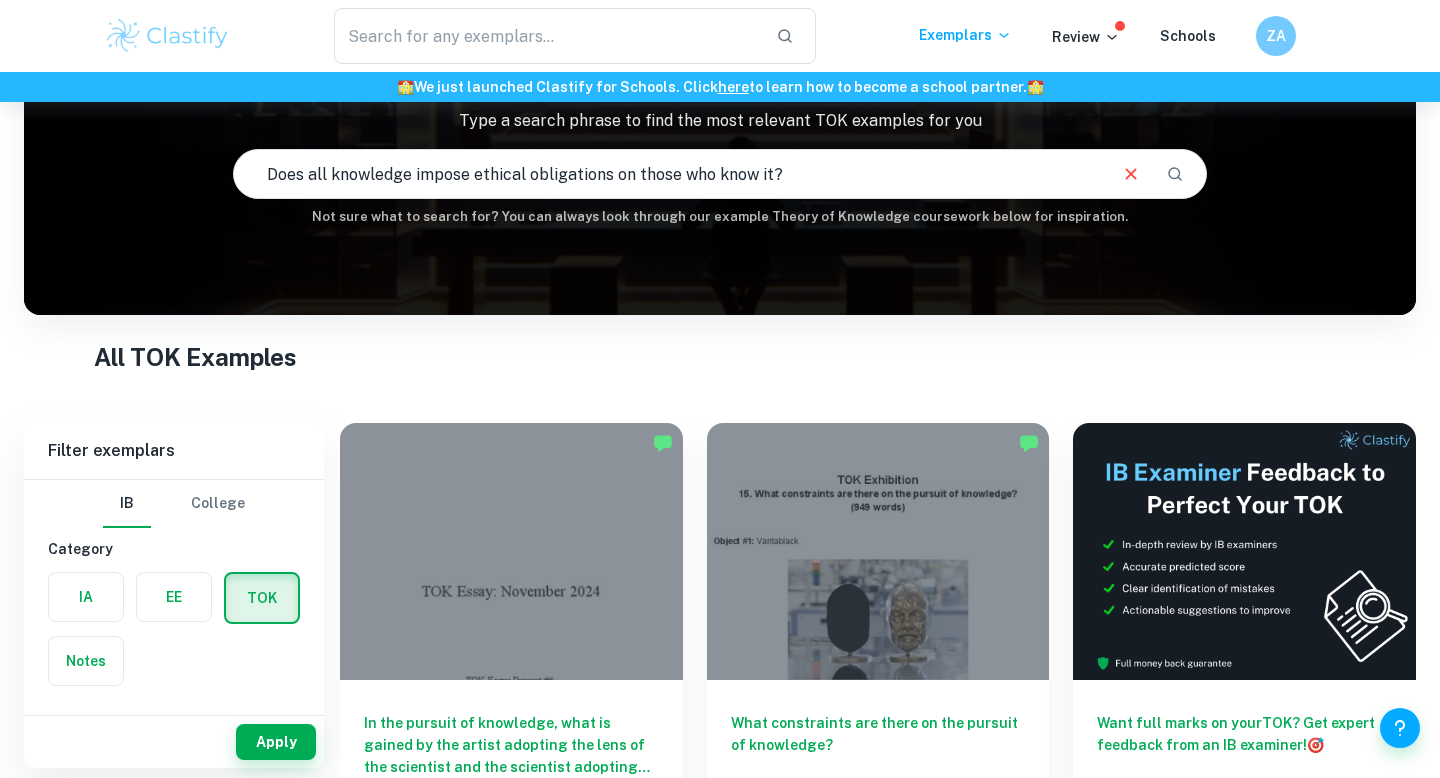 type on "Does all knowledge impose ethical obligations on those who know it?" 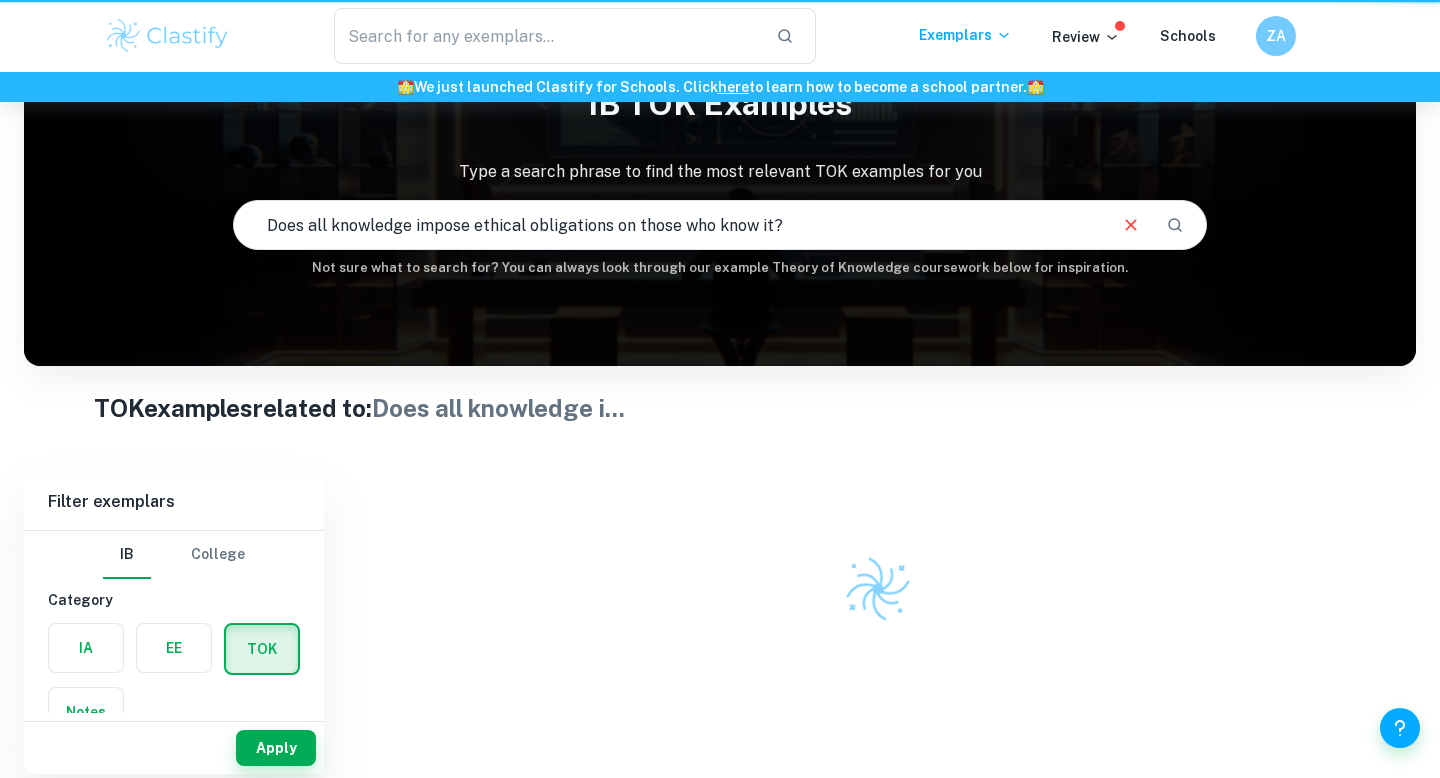 scroll, scrollTop: 0, scrollLeft: 0, axis: both 